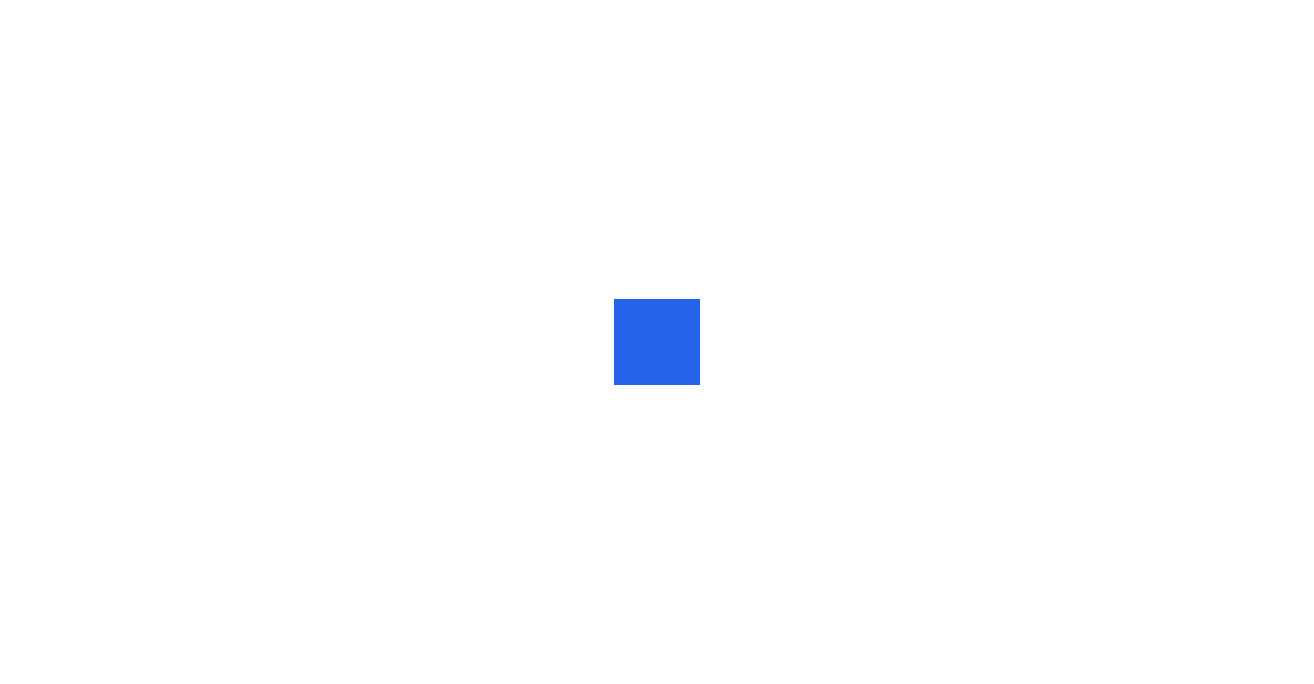 scroll, scrollTop: 0, scrollLeft: 0, axis: both 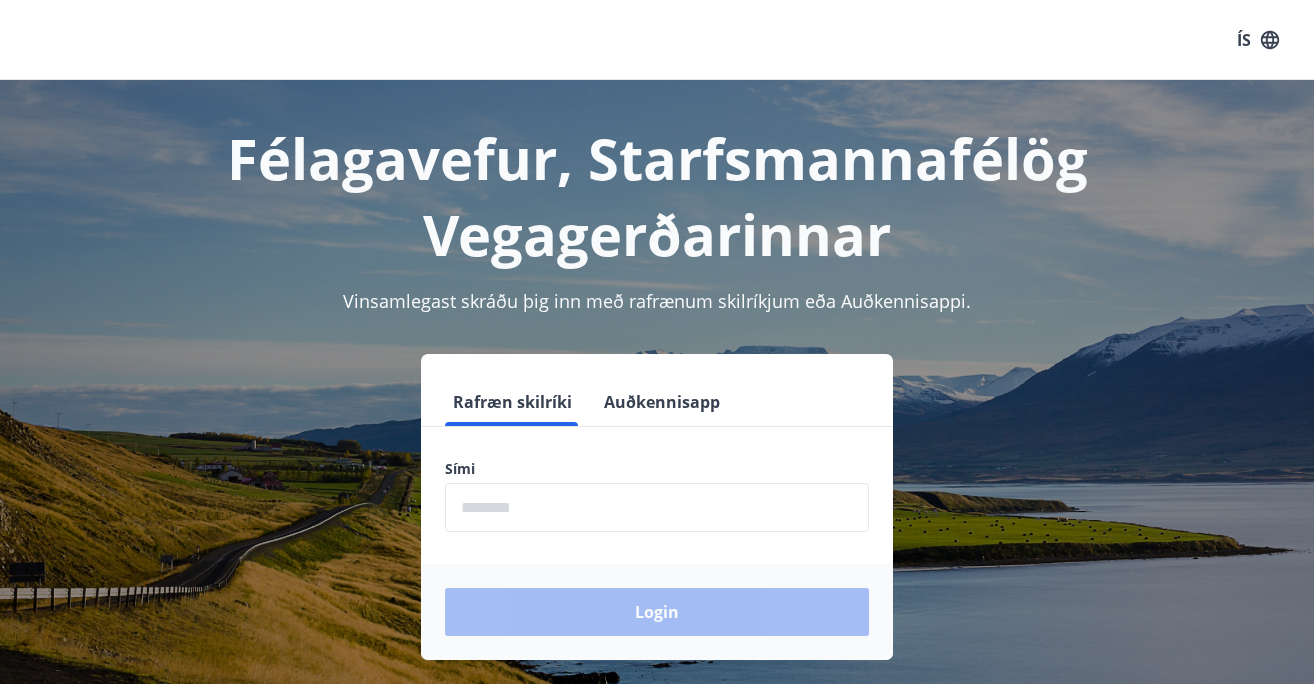 click at bounding box center [657, 507] 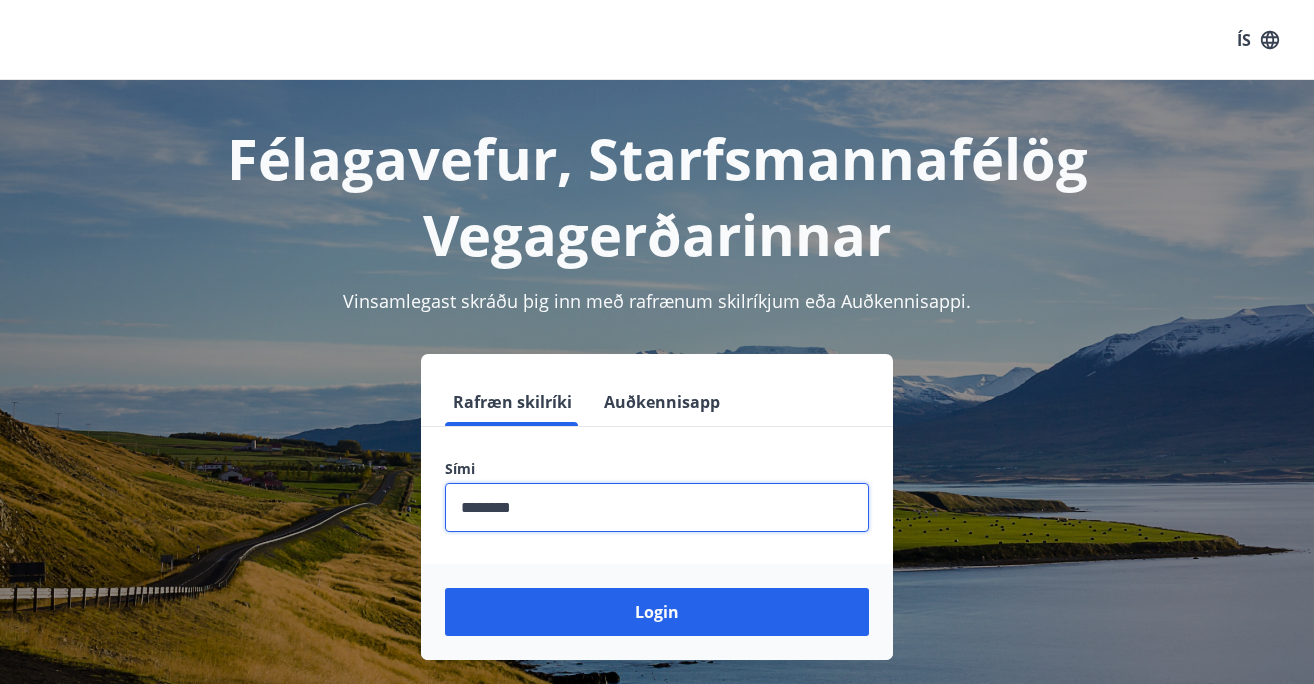 type on "********" 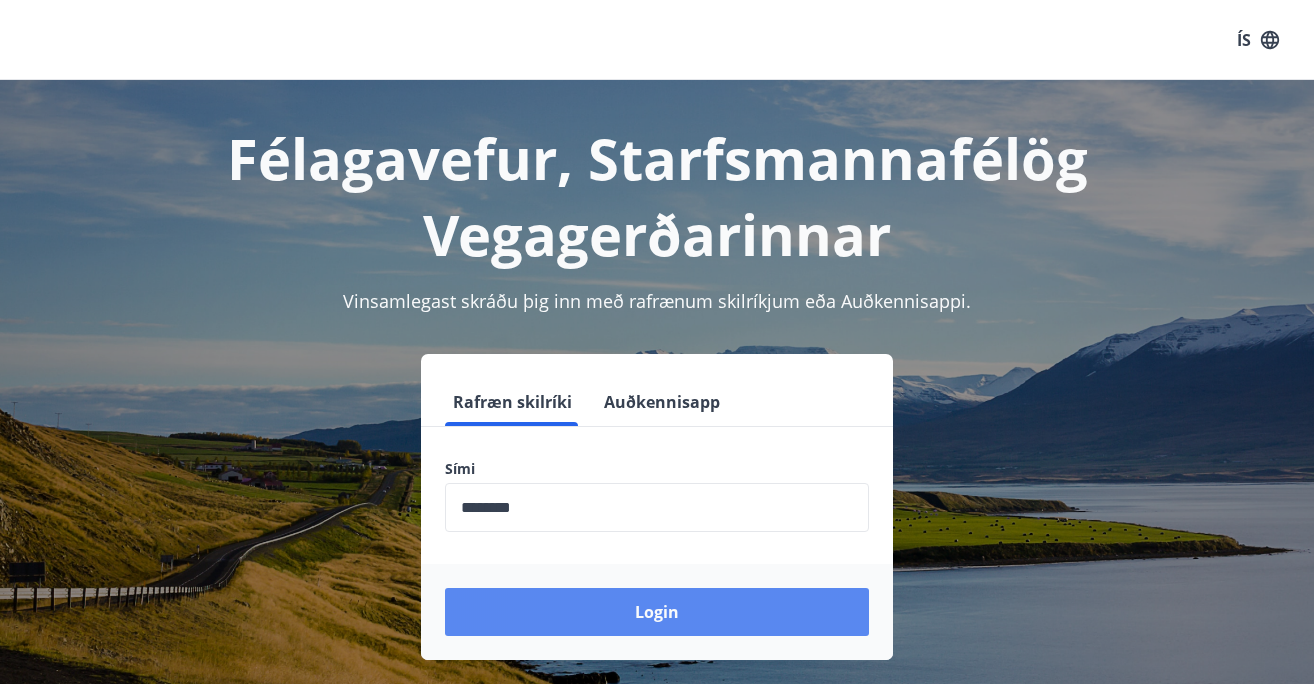 click on "Login" at bounding box center [657, 612] 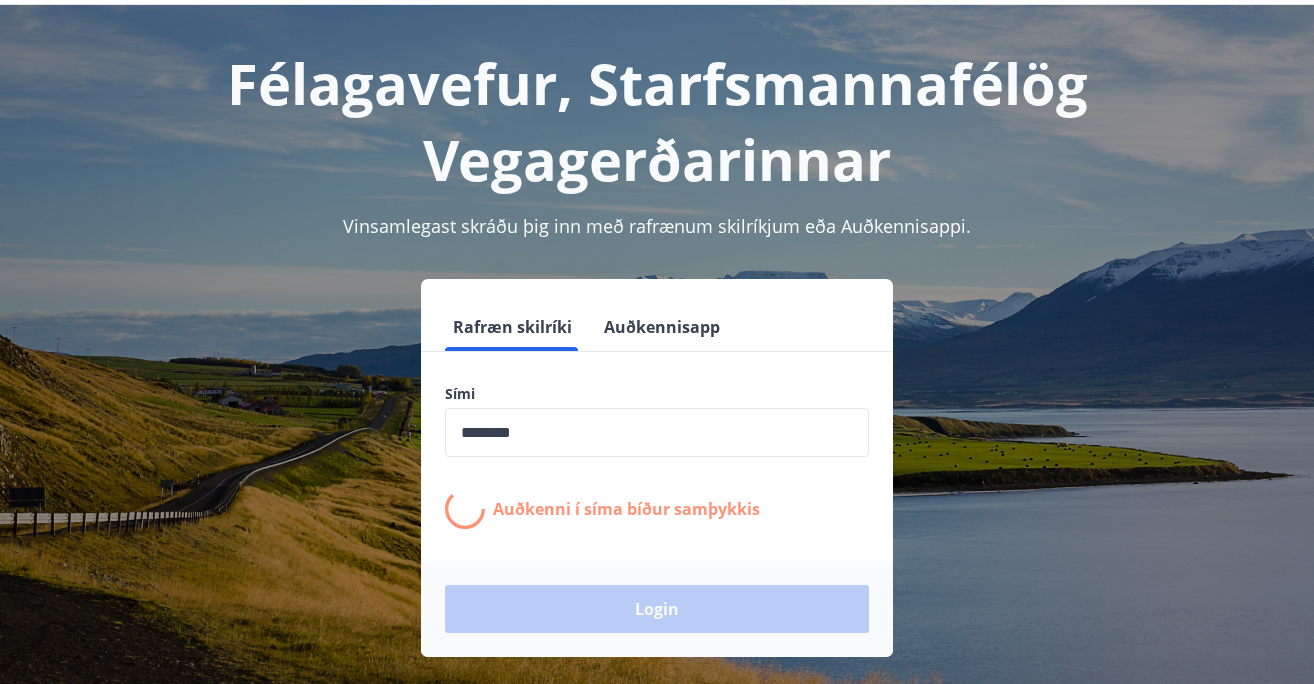 scroll, scrollTop: 83, scrollLeft: 0, axis: vertical 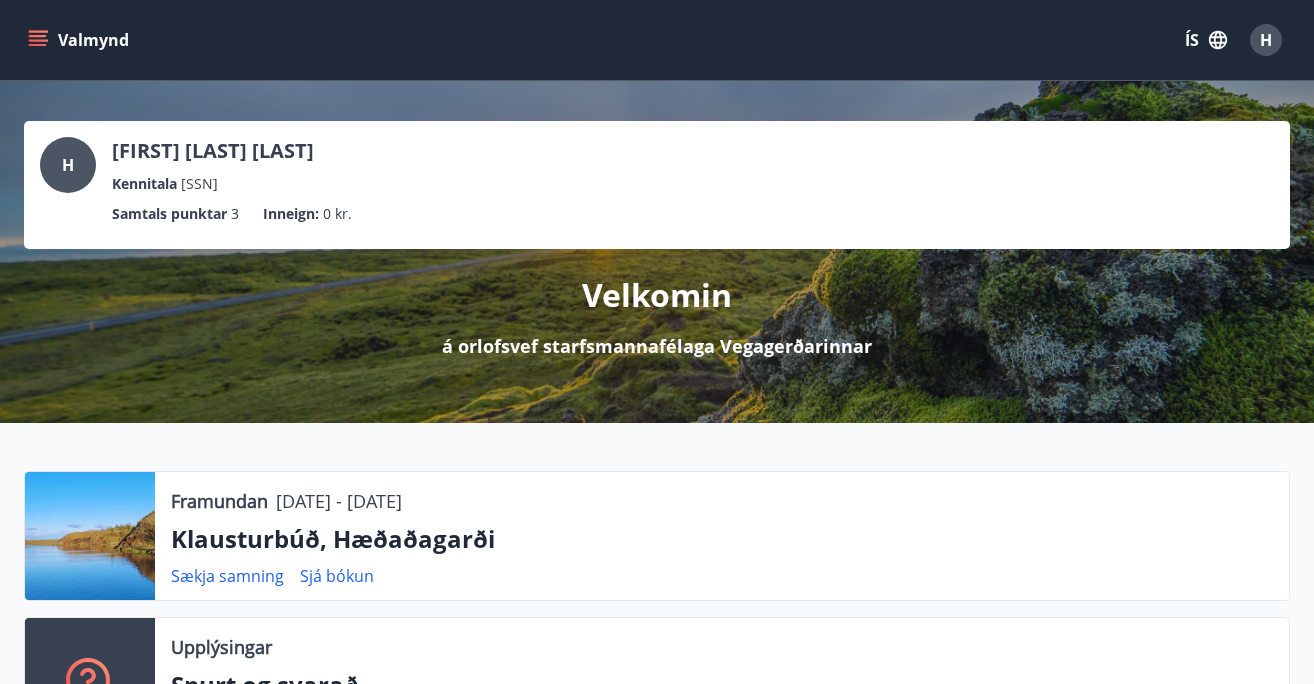 click 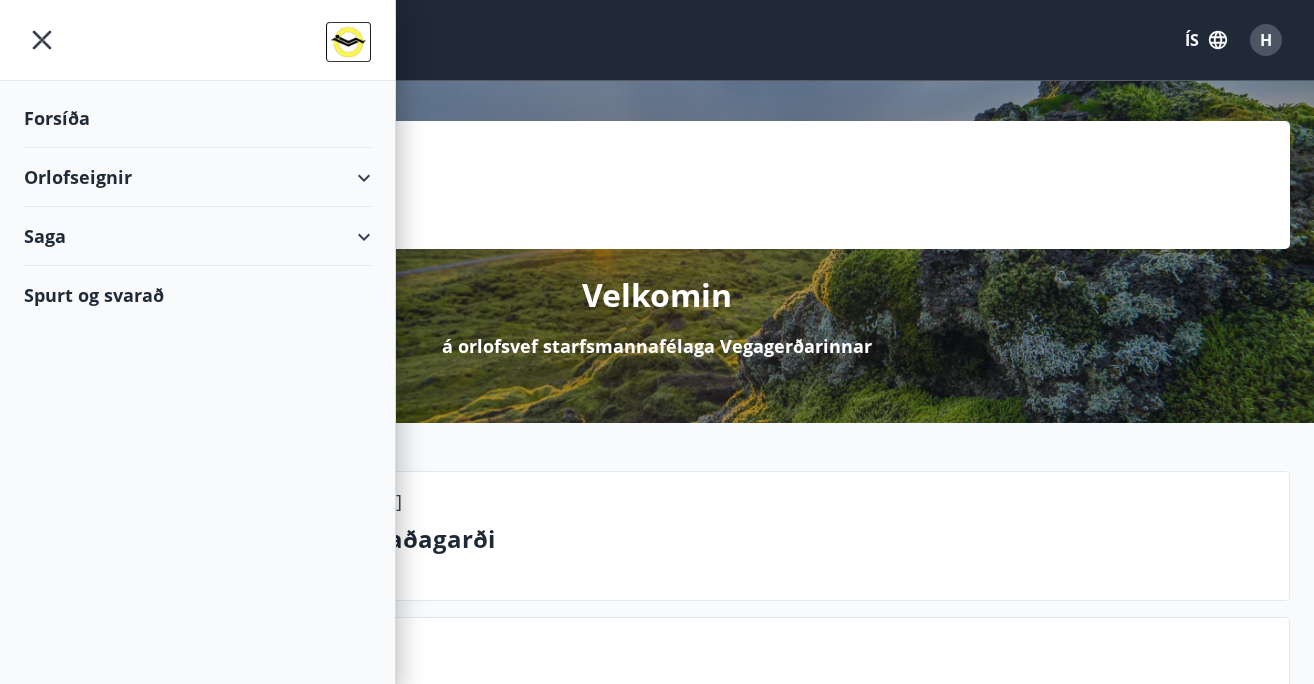 click on "Orlofseignir" at bounding box center (197, 177) 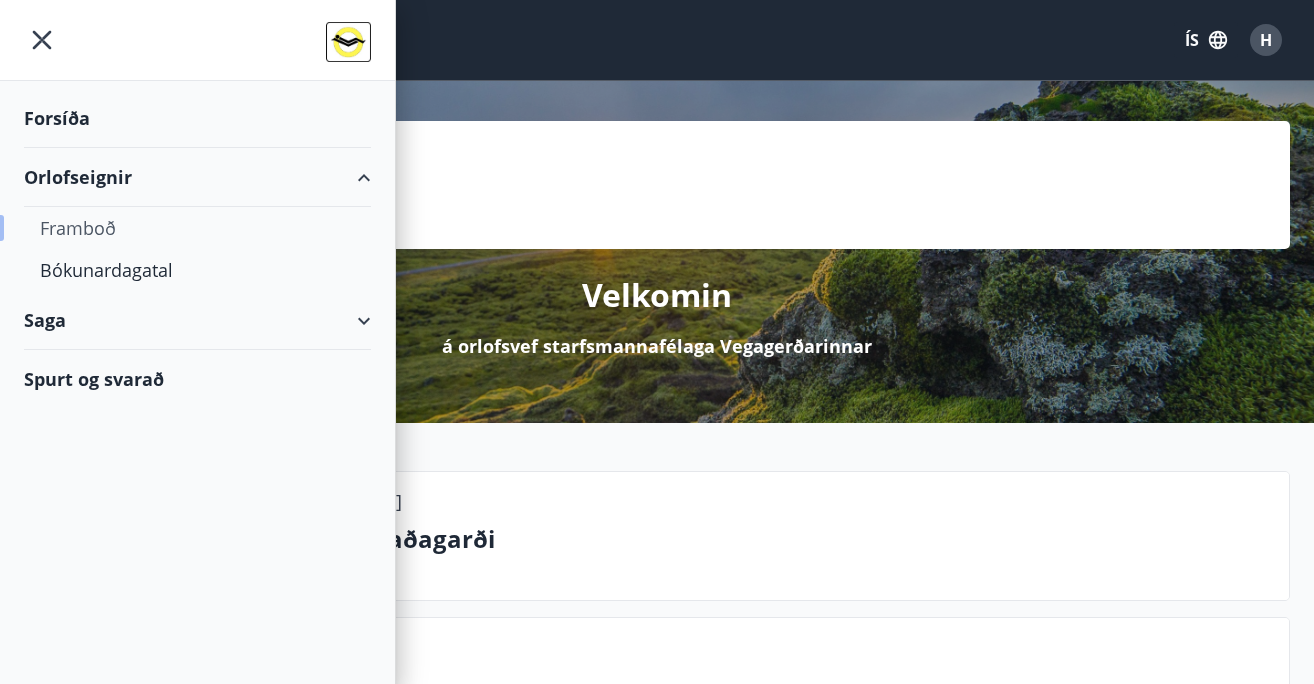 click on "Framboð" at bounding box center (197, 228) 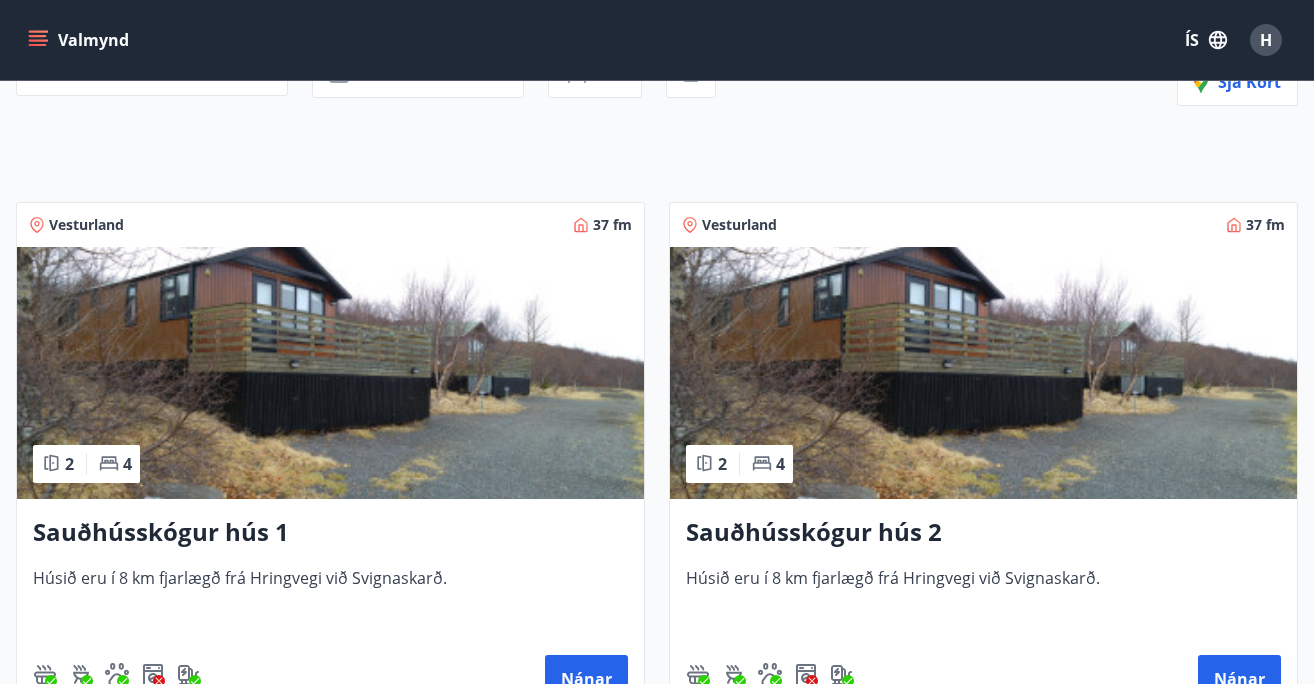 scroll, scrollTop: 0, scrollLeft: 0, axis: both 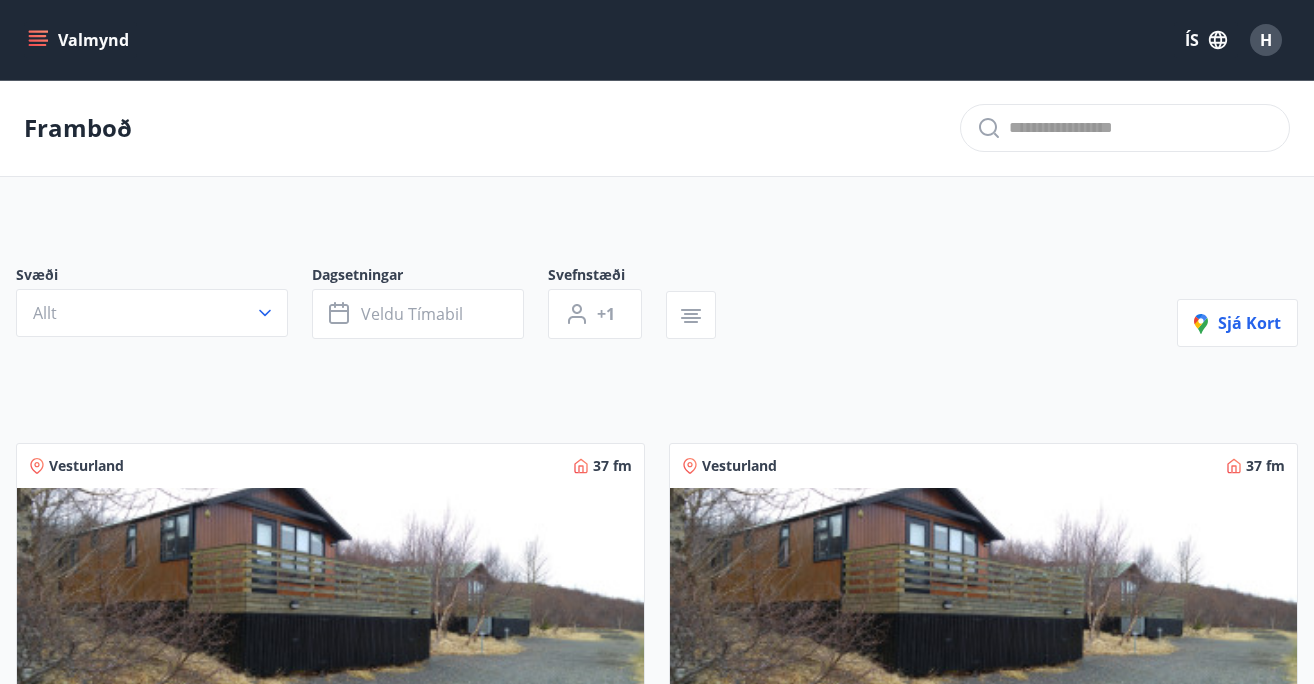 click on "Valmynd" at bounding box center [80, 40] 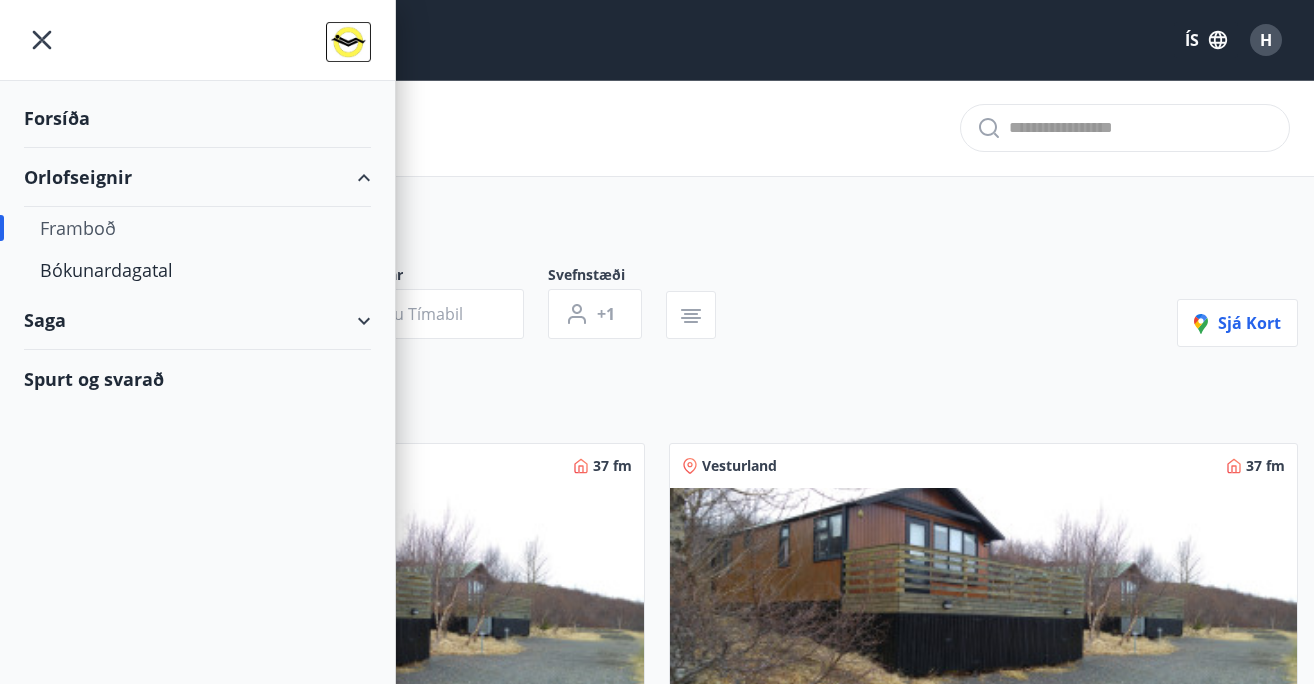 click on "Orlofseignir" at bounding box center (197, 177) 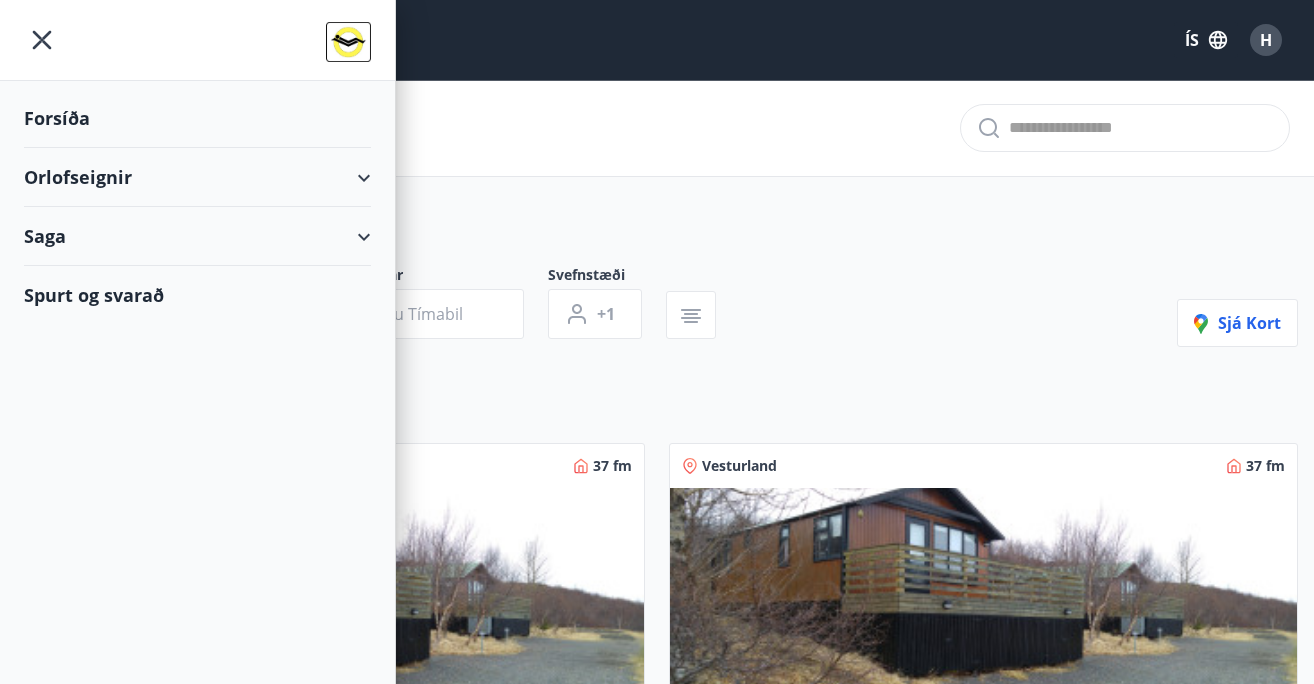 click on "Forsíða" at bounding box center (197, 118) 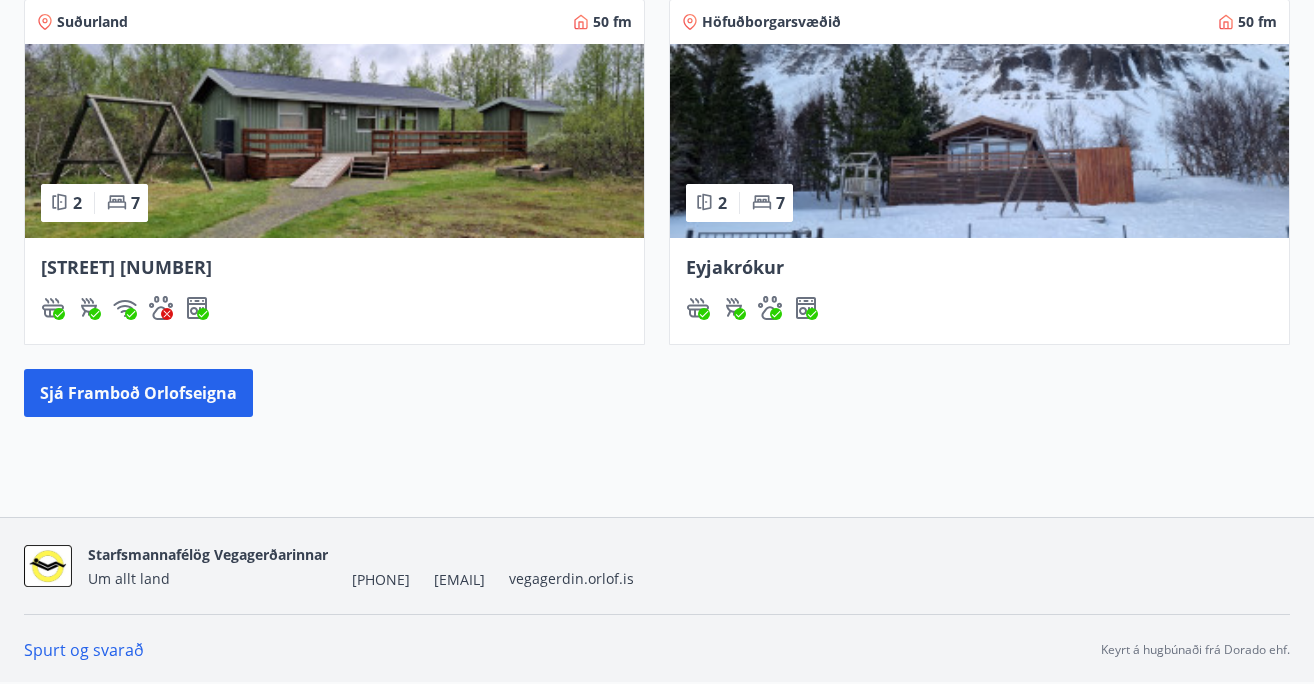 scroll, scrollTop: 1181, scrollLeft: 0, axis: vertical 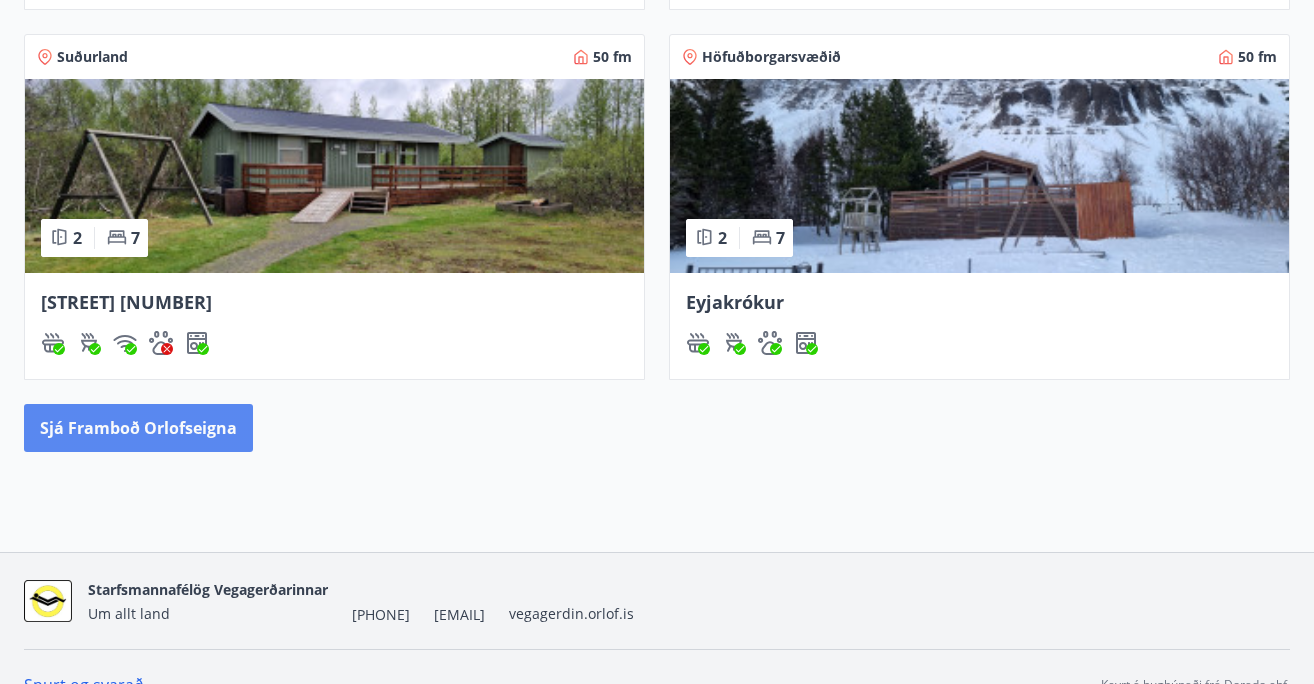 click on "Sjá framboð orlofseigna" at bounding box center (138, 428) 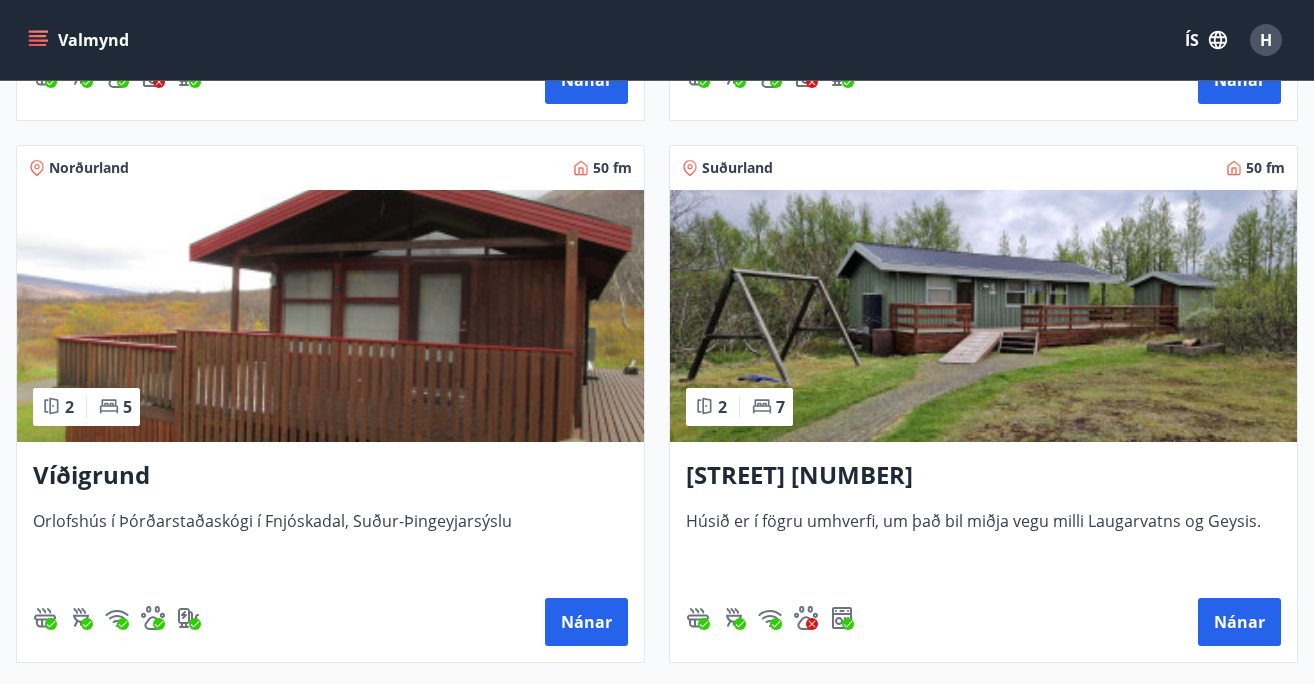 scroll, scrollTop: 848, scrollLeft: 0, axis: vertical 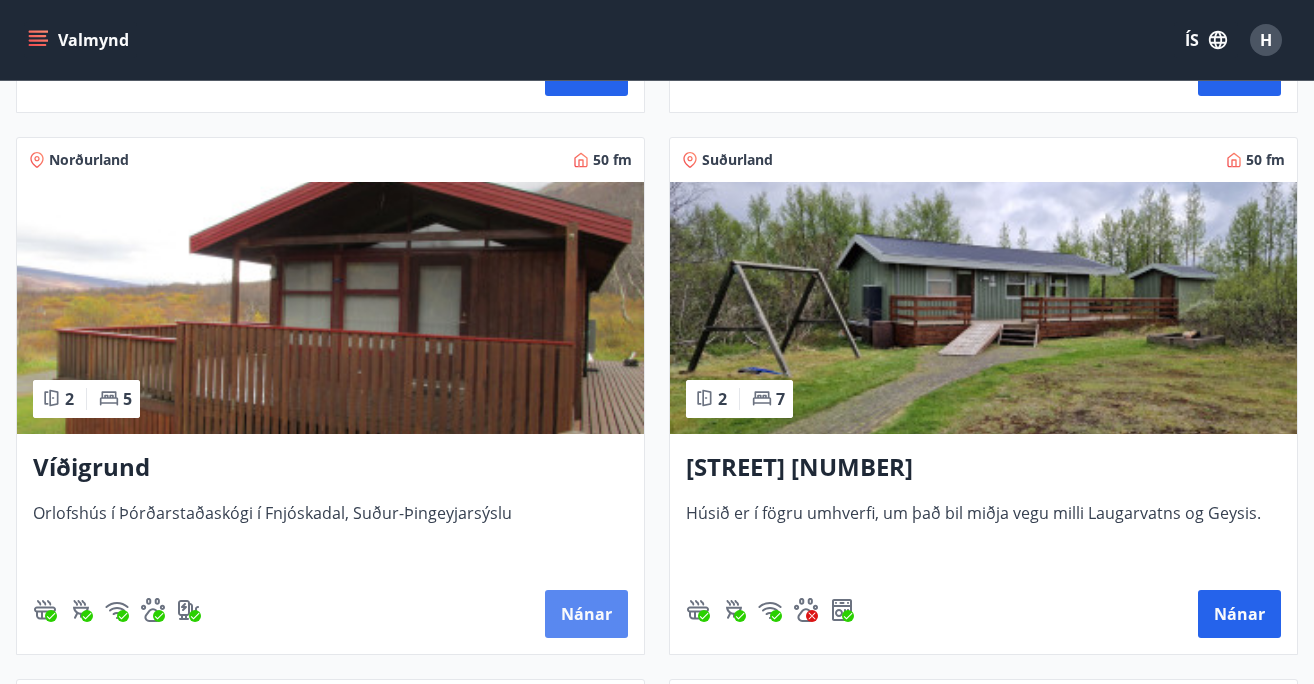 click on "Nánar" at bounding box center [586, 614] 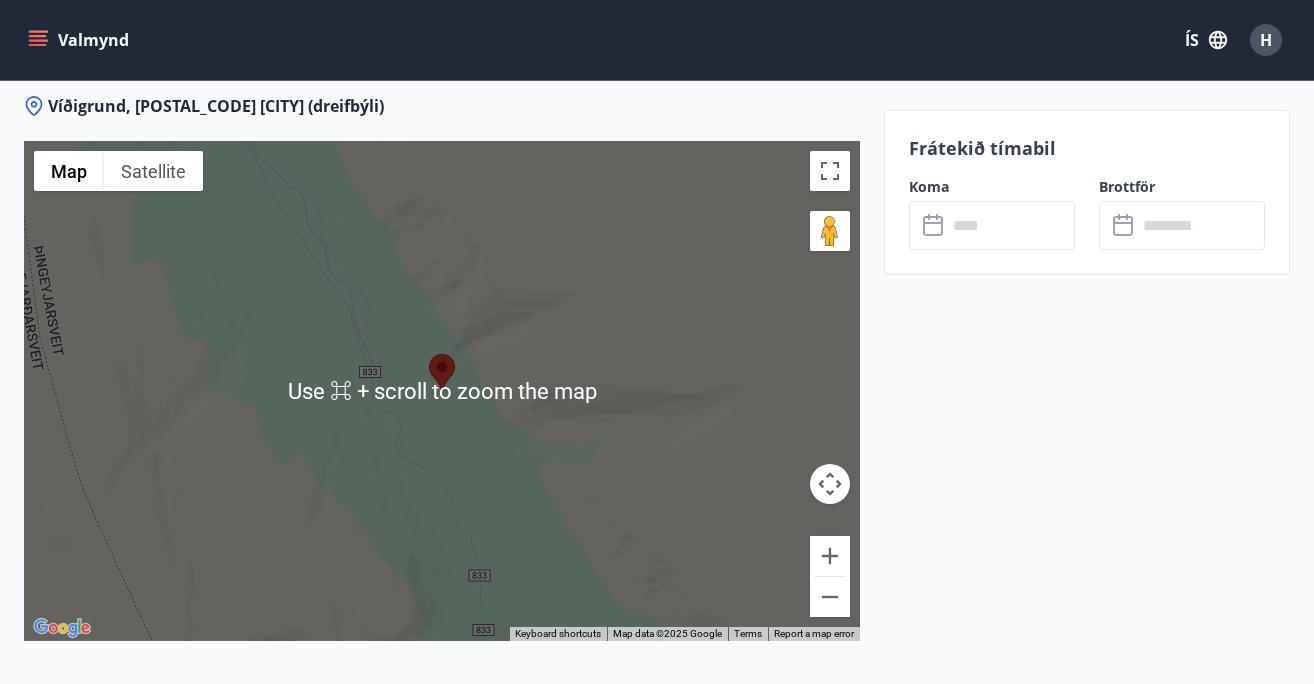 scroll, scrollTop: 3546, scrollLeft: 0, axis: vertical 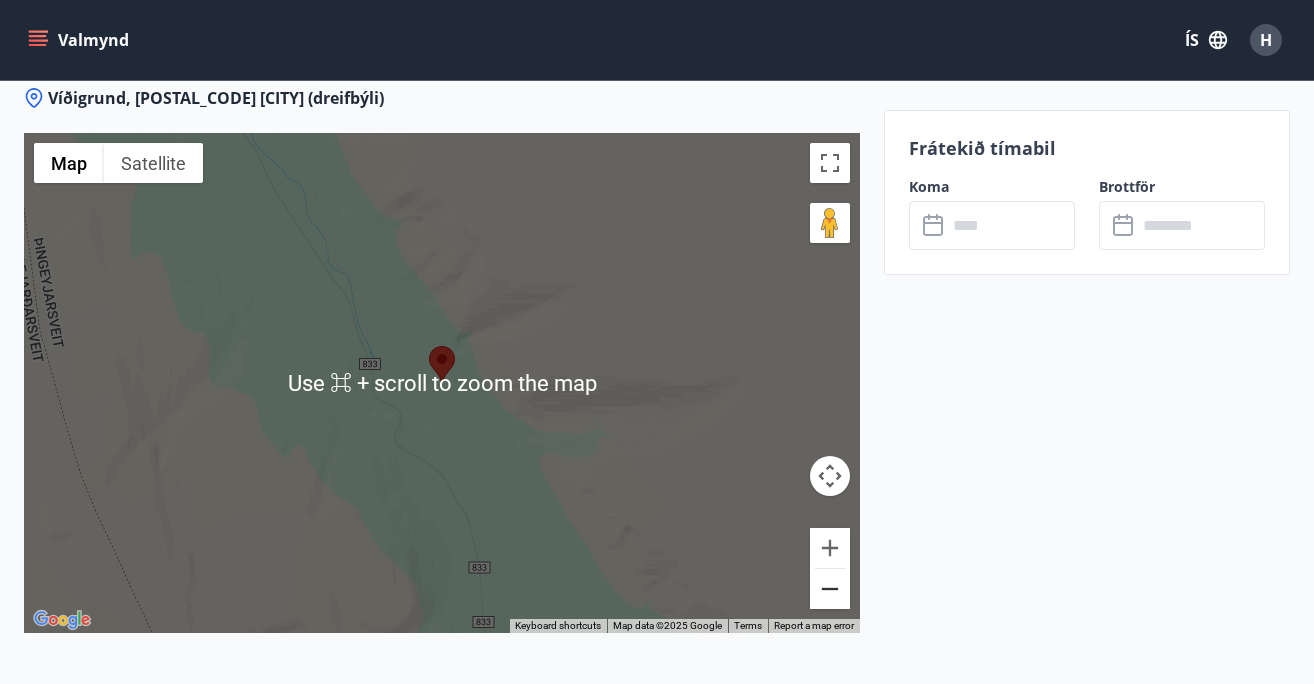 click at bounding box center [830, 589] 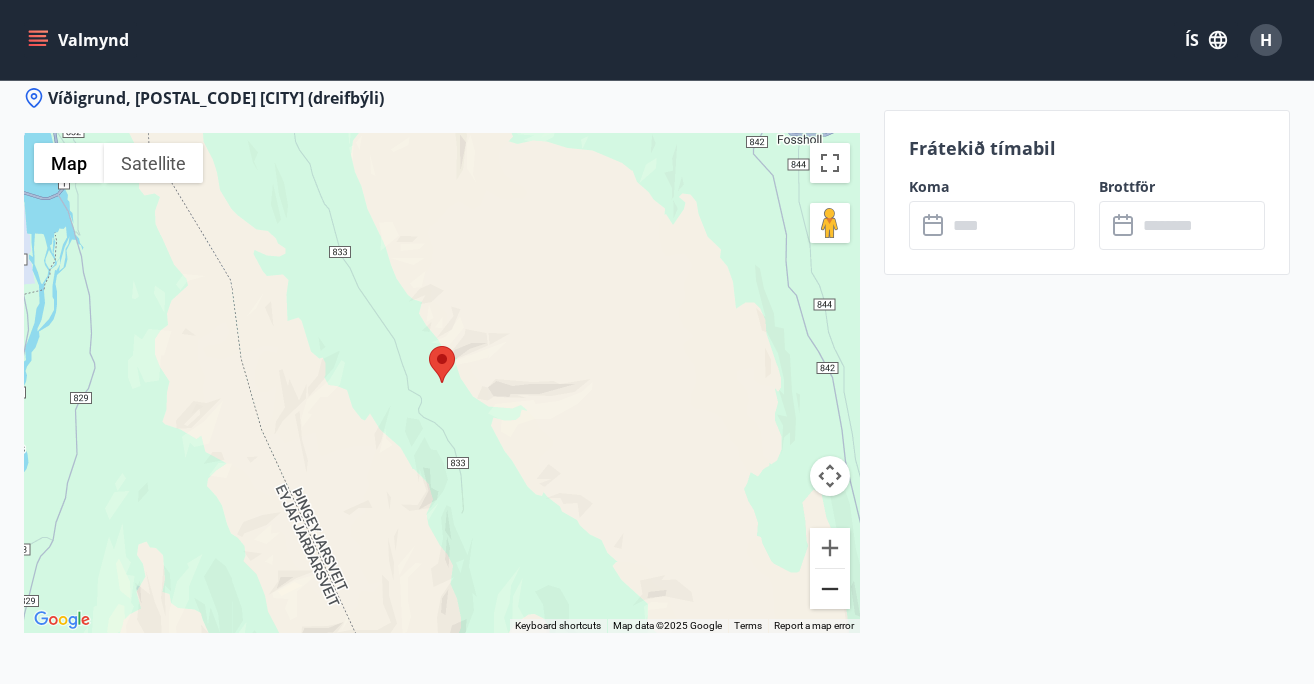 click at bounding box center [830, 589] 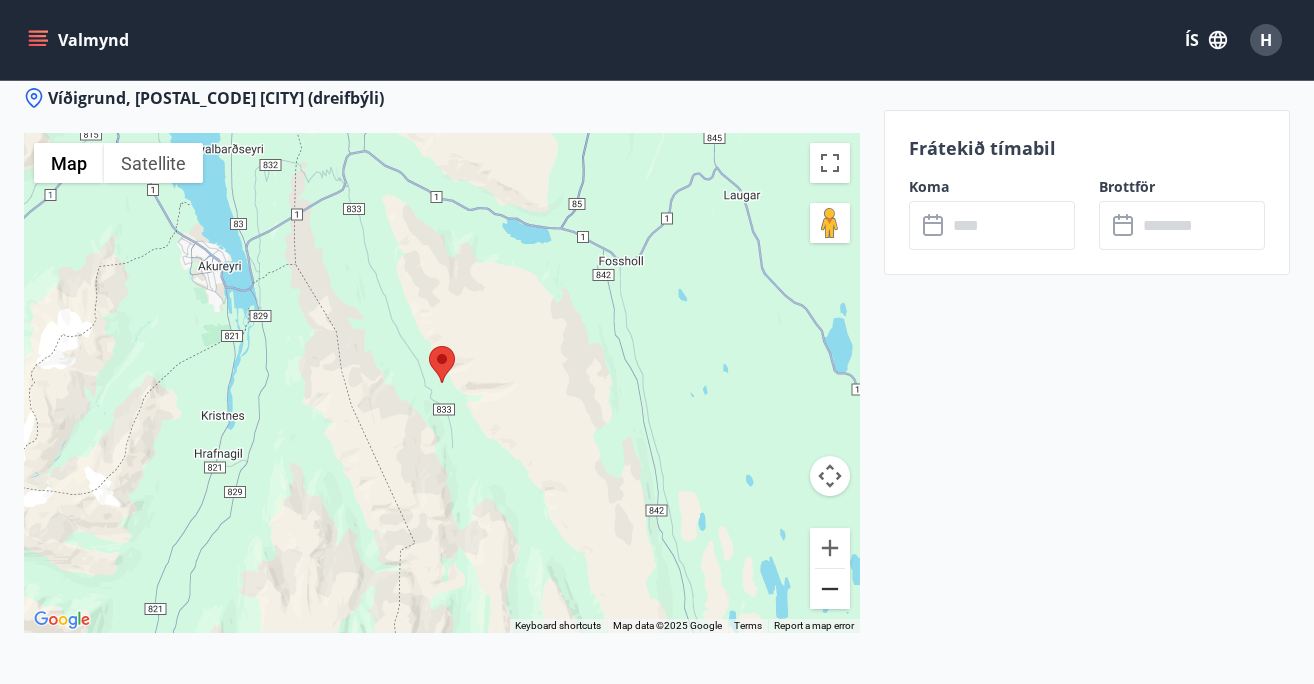 click at bounding box center (830, 589) 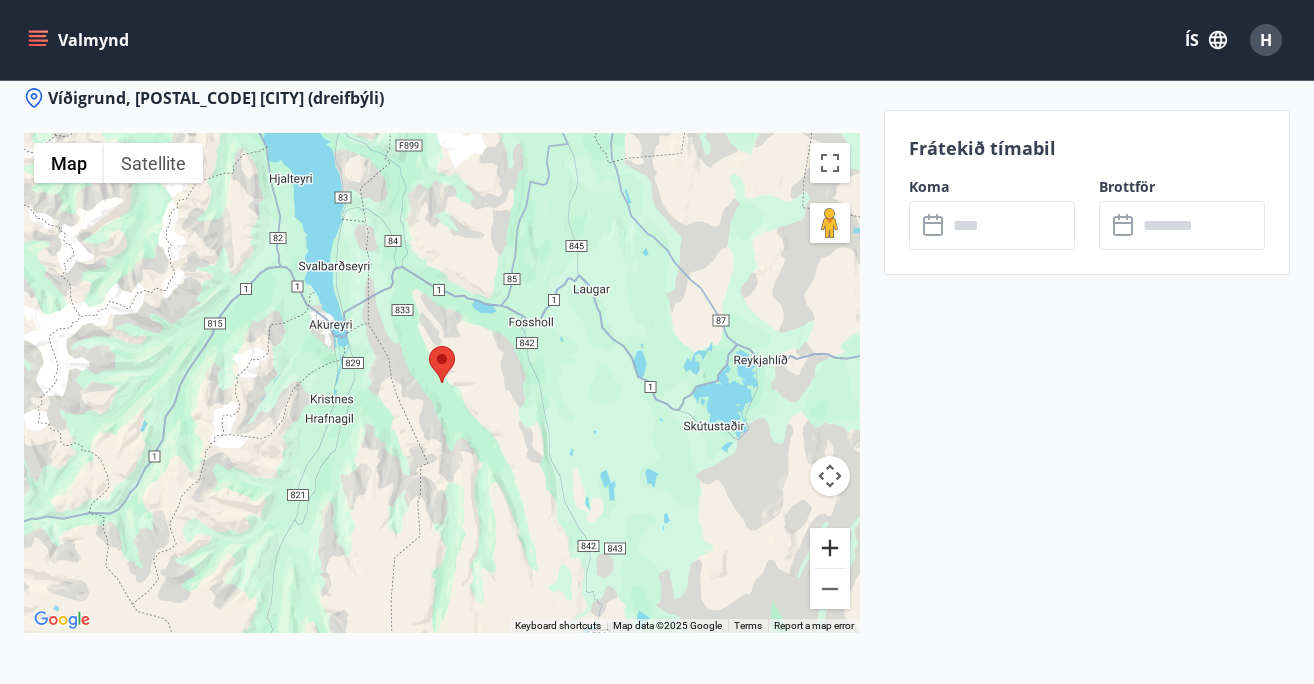 click at bounding box center (830, 548) 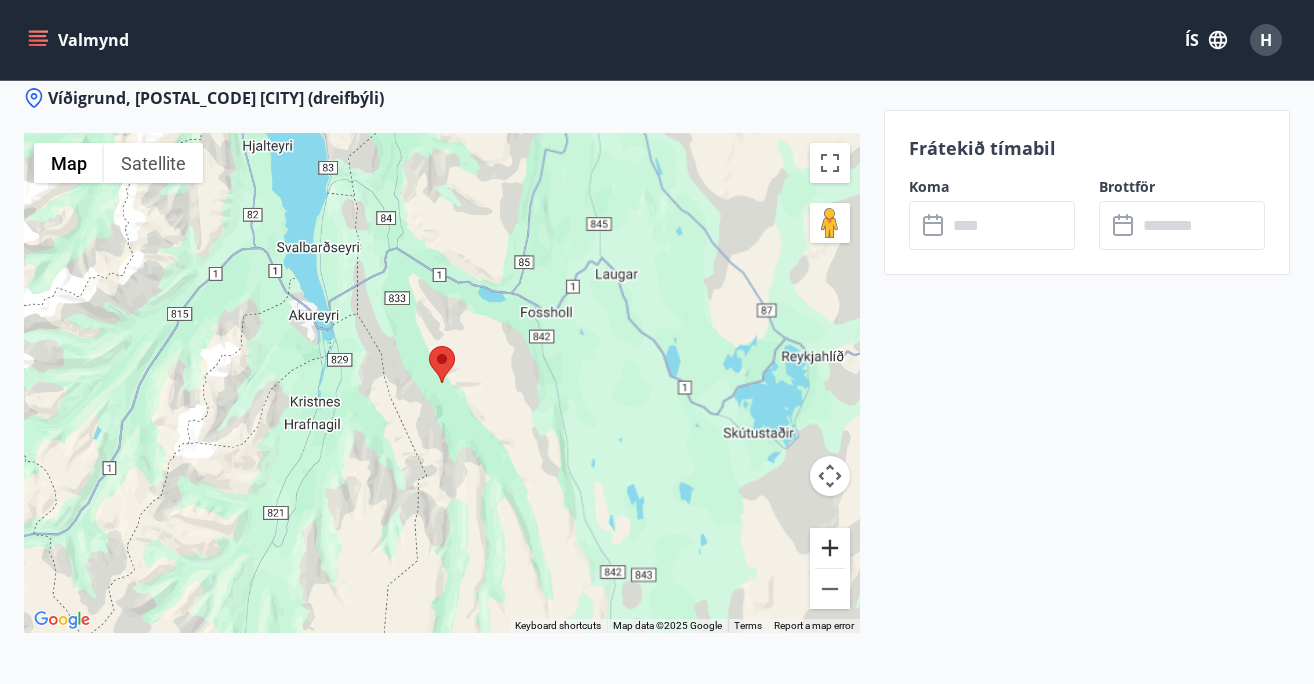 click at bounding box center [830, 548] 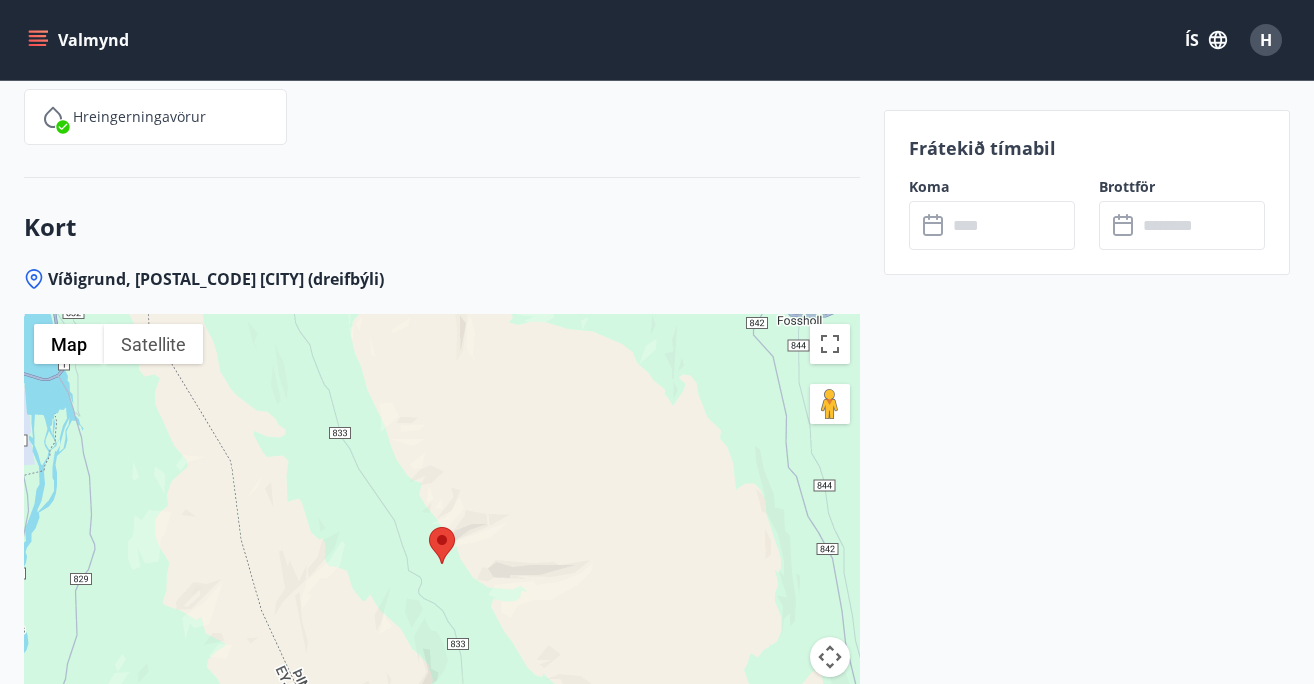 scroll, scrollTop: 3287, scrollLeft: 0, axis: vertical 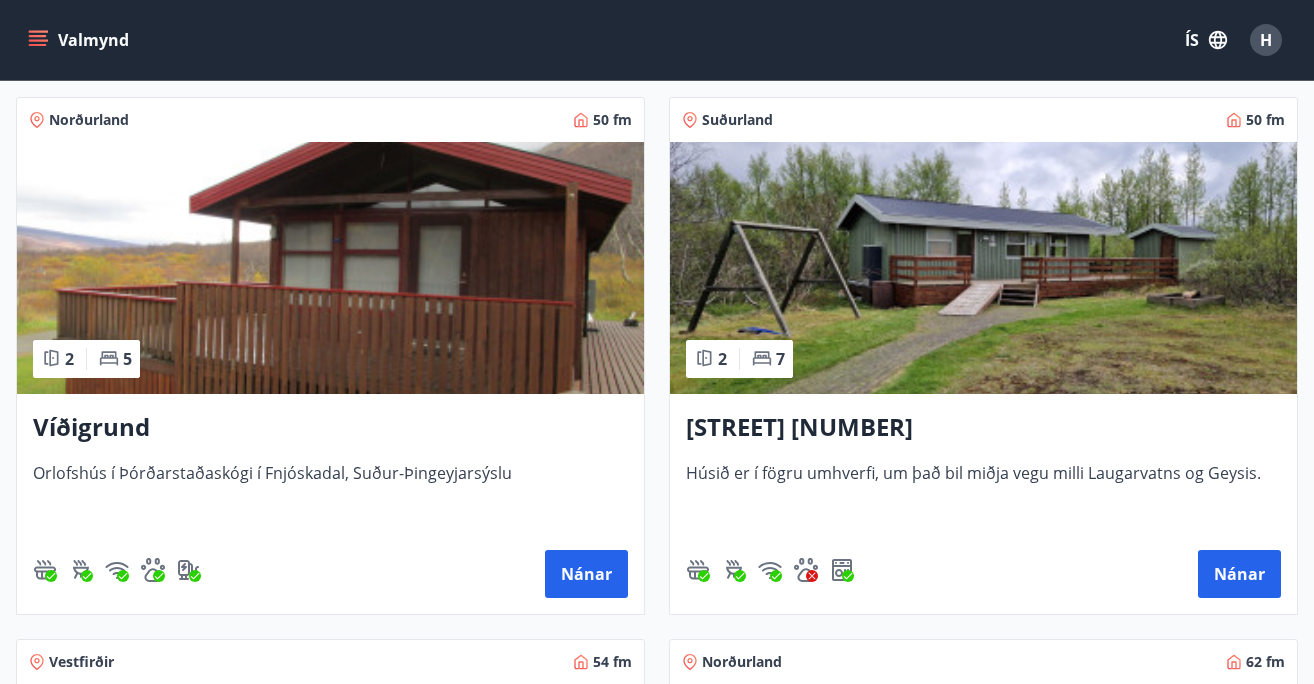 click at bounding box center (330, 268) 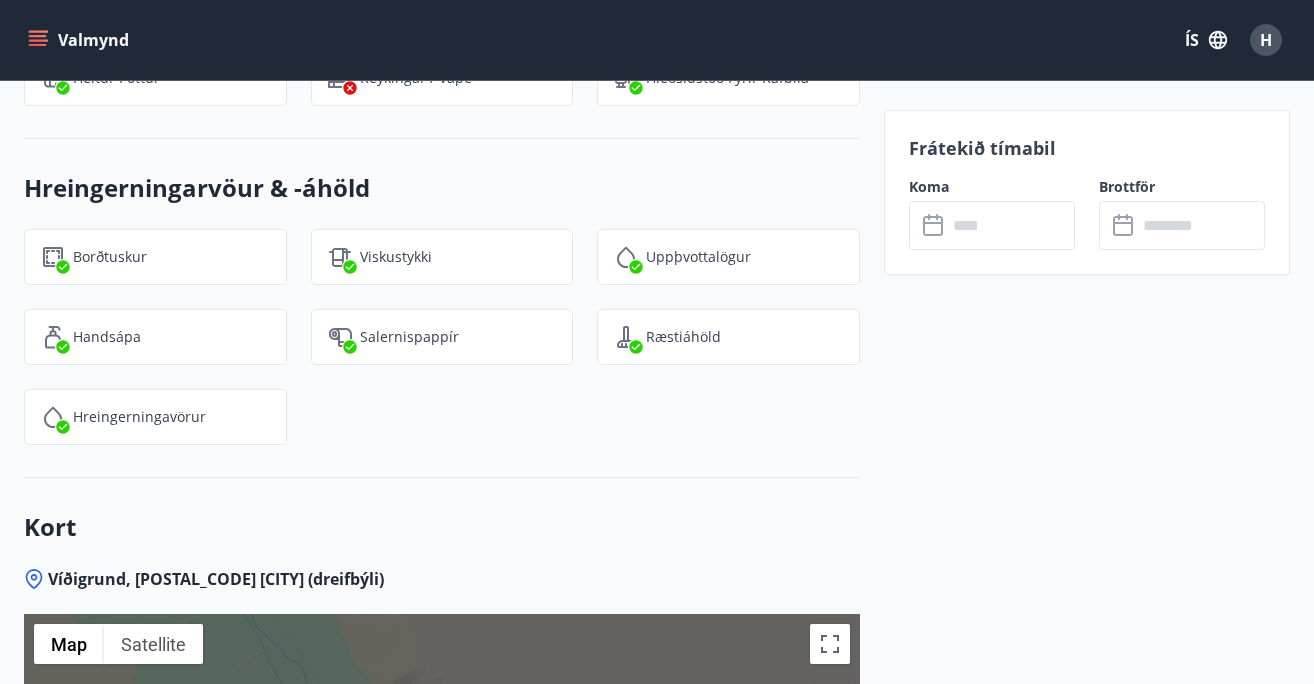 scroll, scrollTop: 2800, scrollLeft: 0, axis: vertical 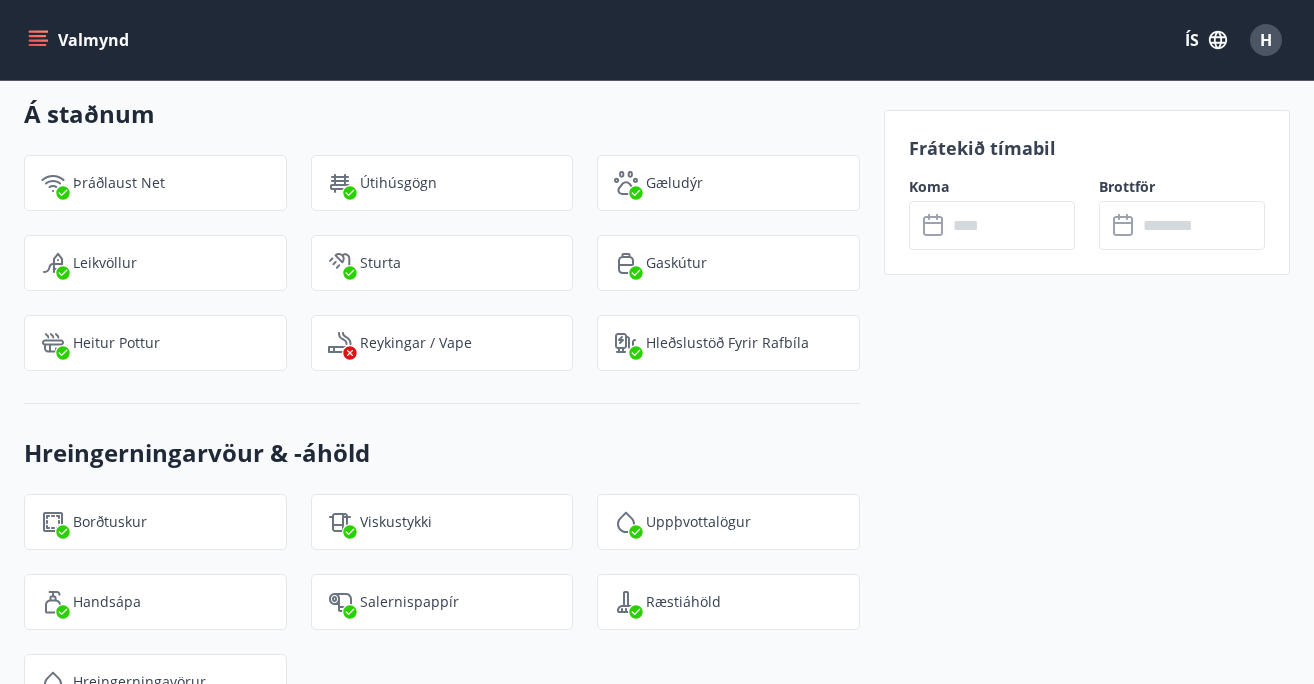 click 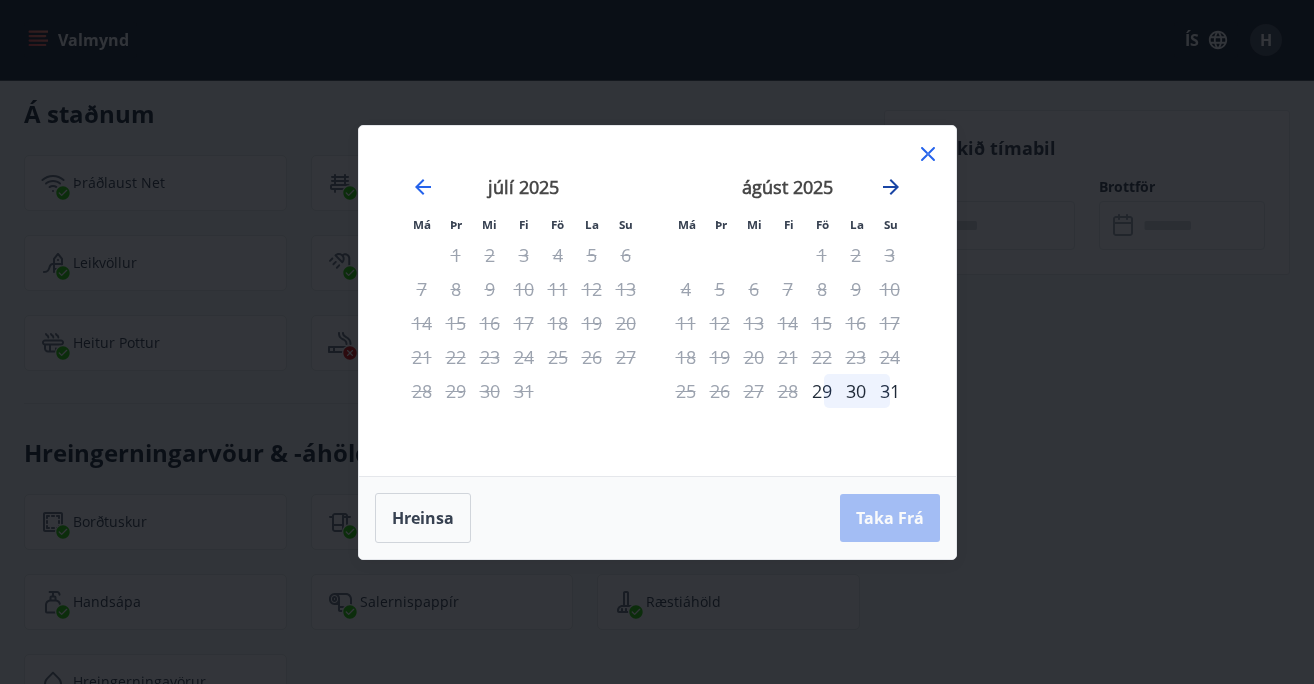 click 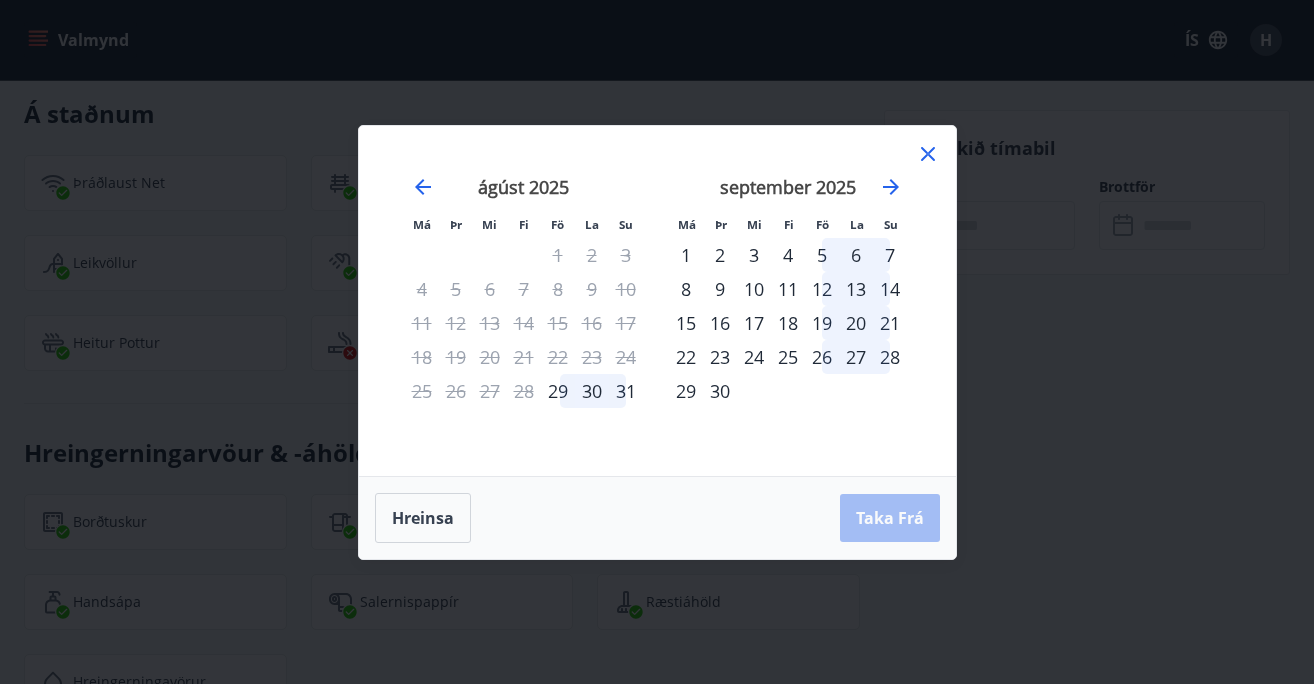 click 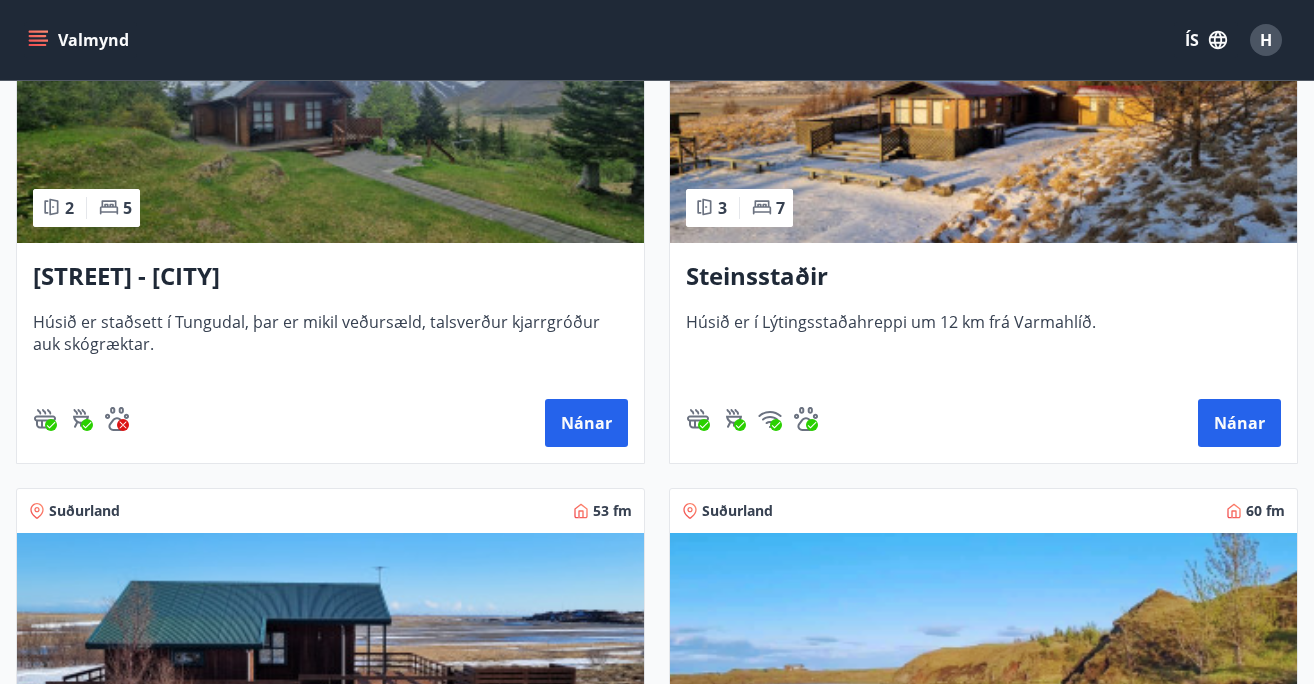 scroll, scrollTop: 1636, scrollLeft: 0, axis: vertical 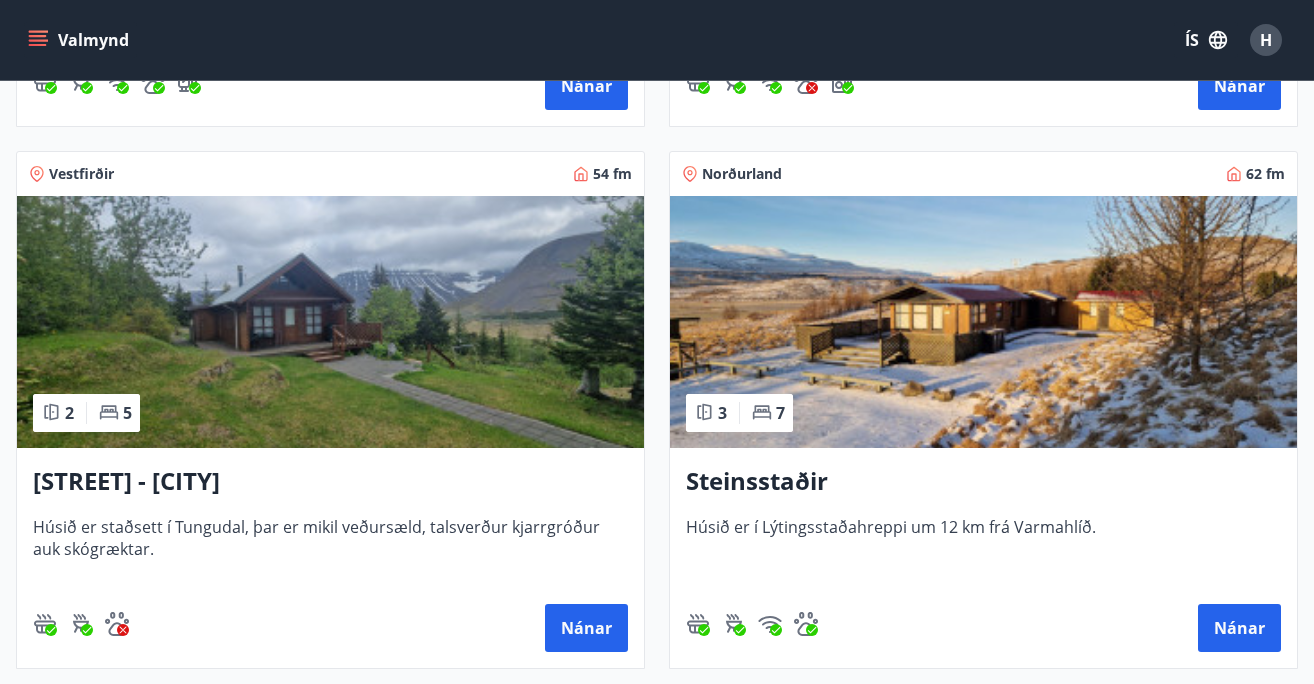 click at bounding box center [983, 322] 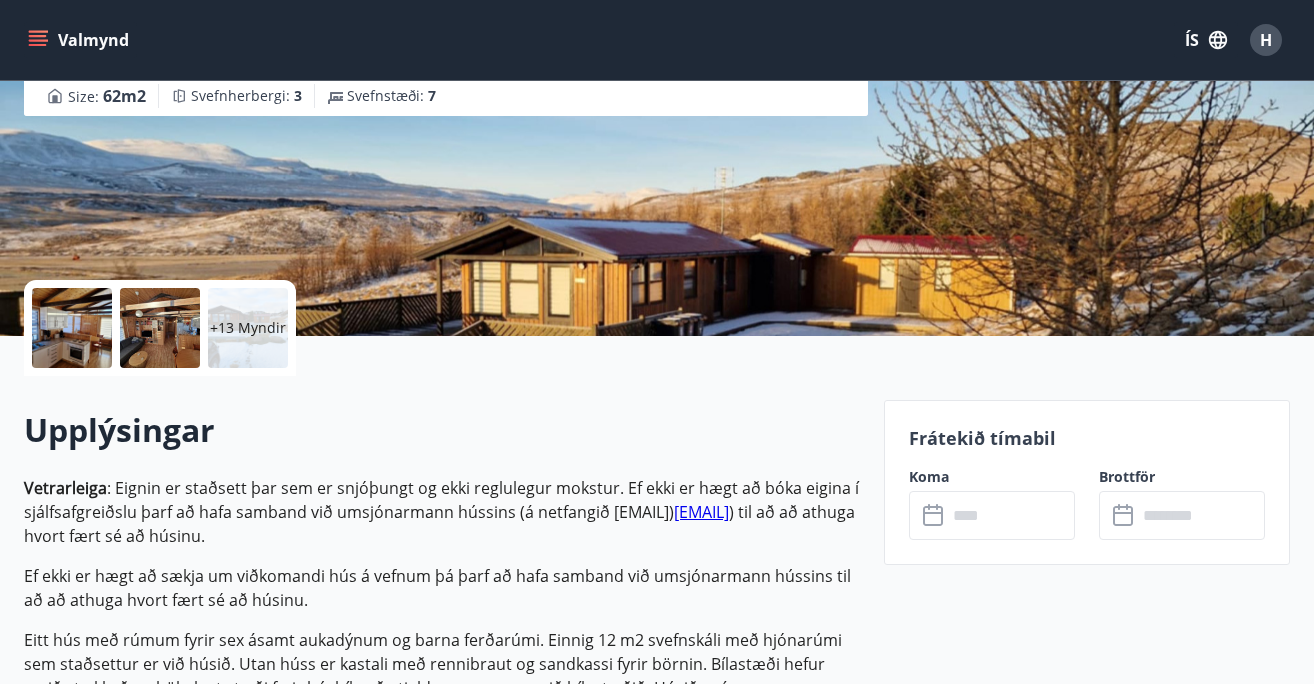 scroll, scrollTop: 350, scrollLeft: 0, axis: vertical 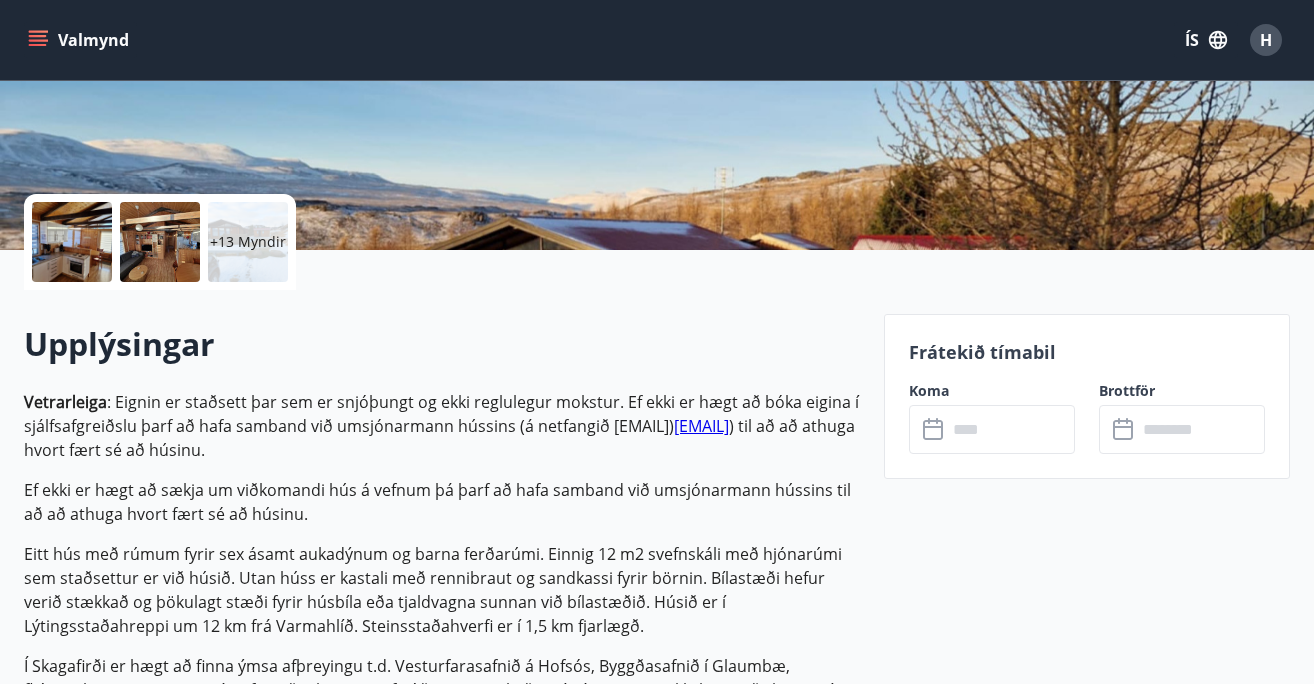click at bounding box center [1011, 429] 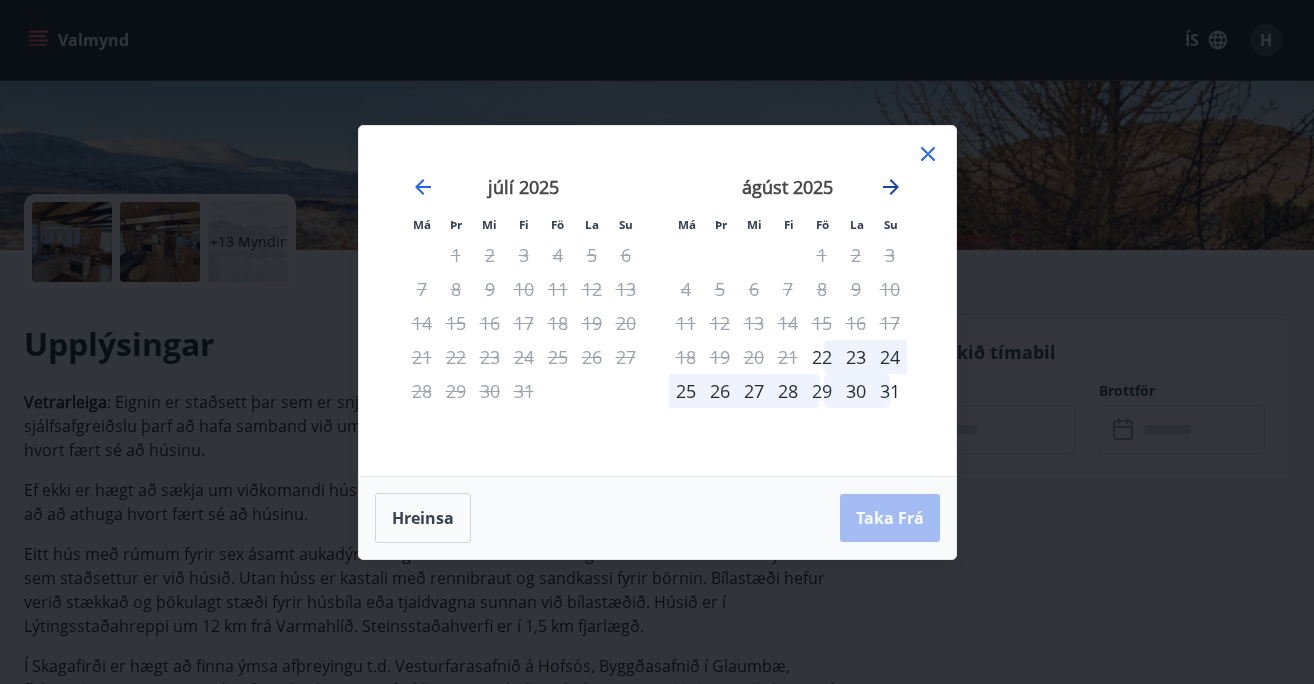 click 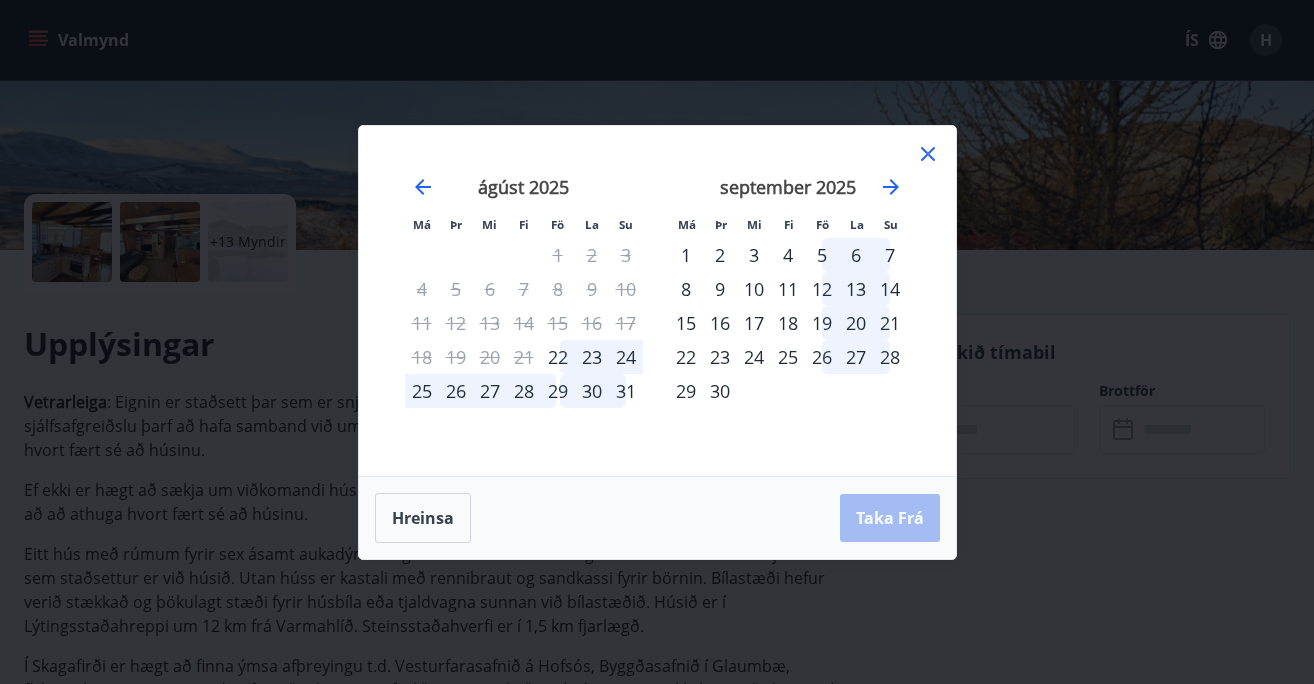 click 